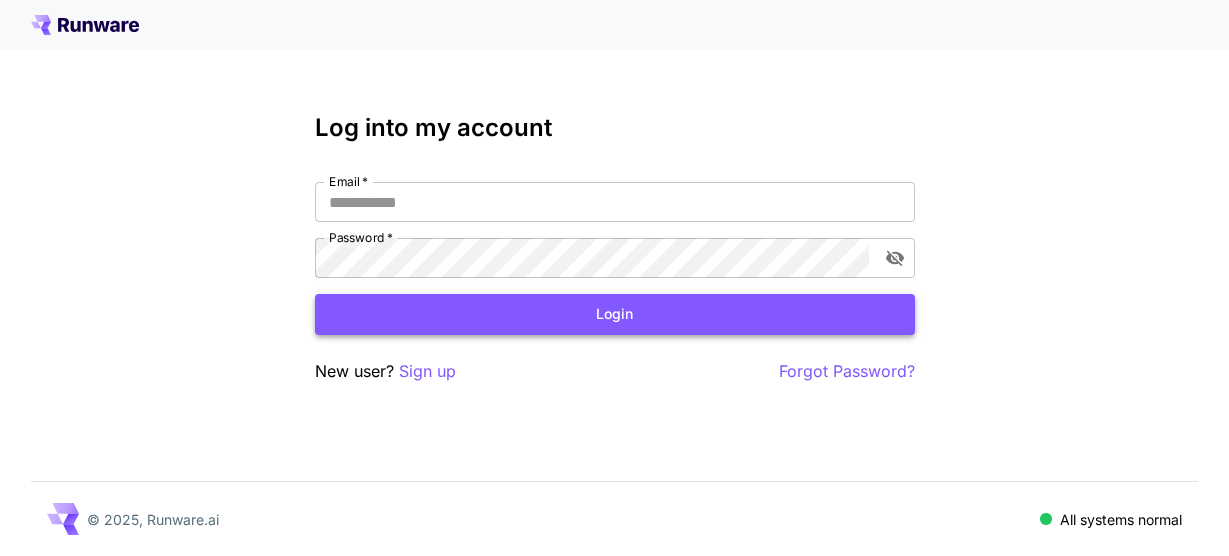 scroll, scrollTop: 0, scrollLeft: 0, axis: both 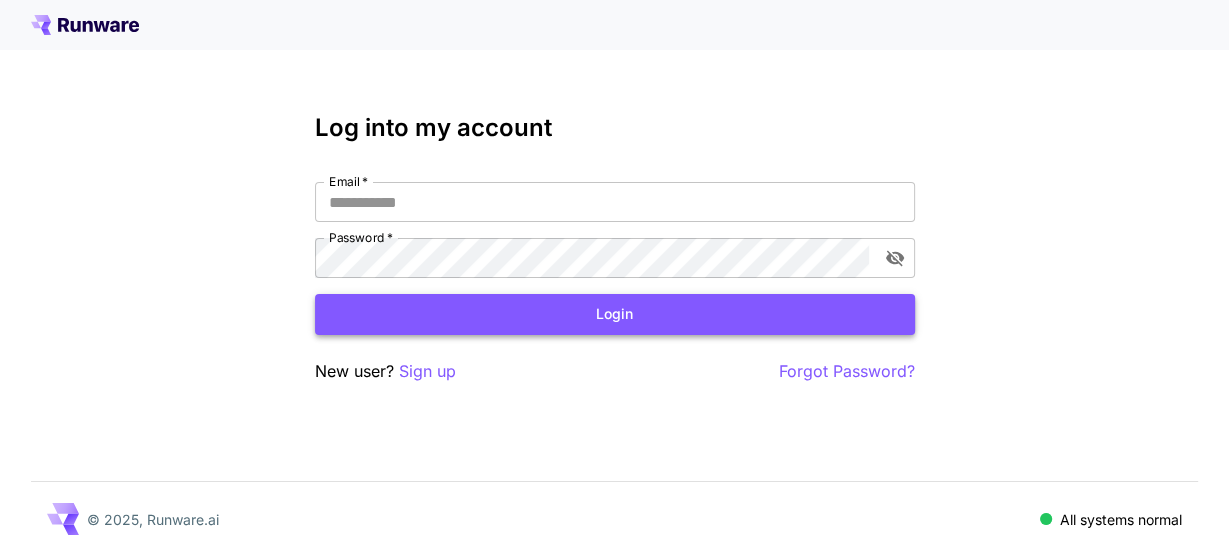 type on "**********" 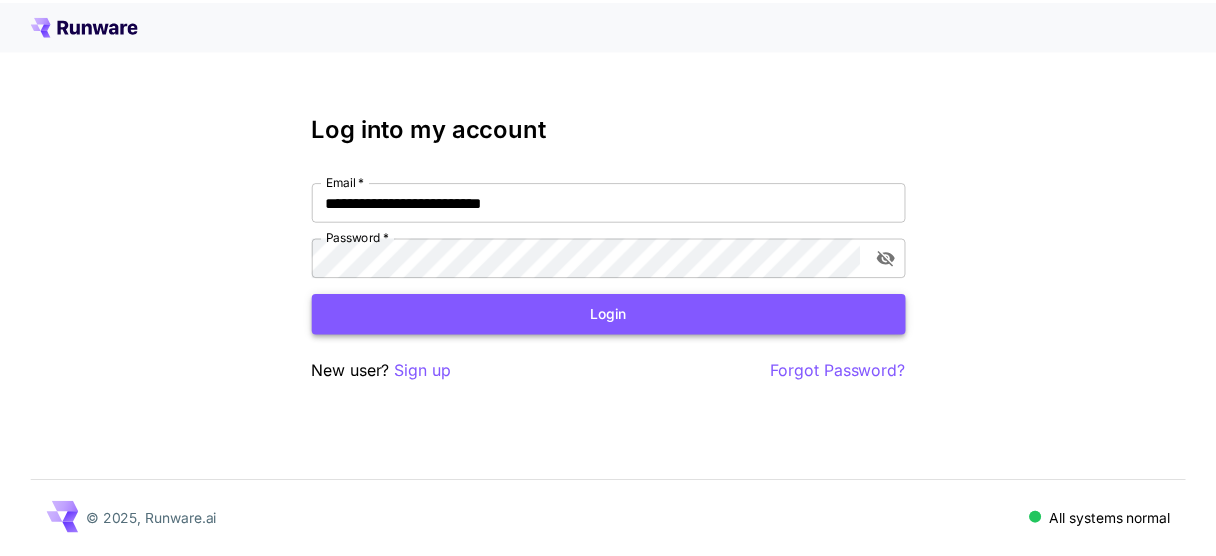 scroll, scrollTop: 0, scrollLeft: 0, axis: both 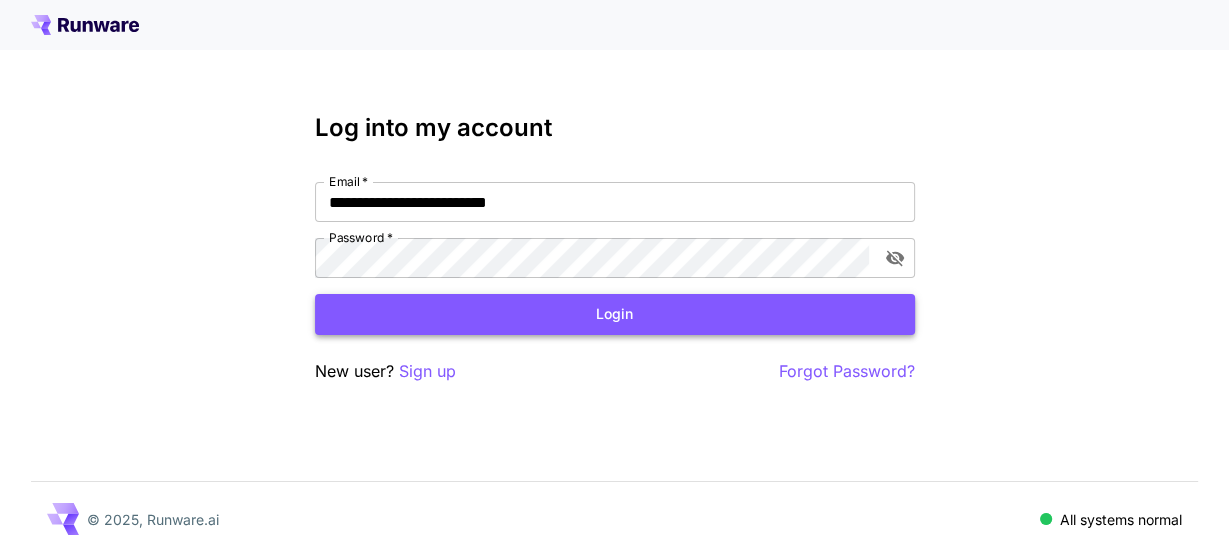 click on "Login" at bounding box center (615, 314) 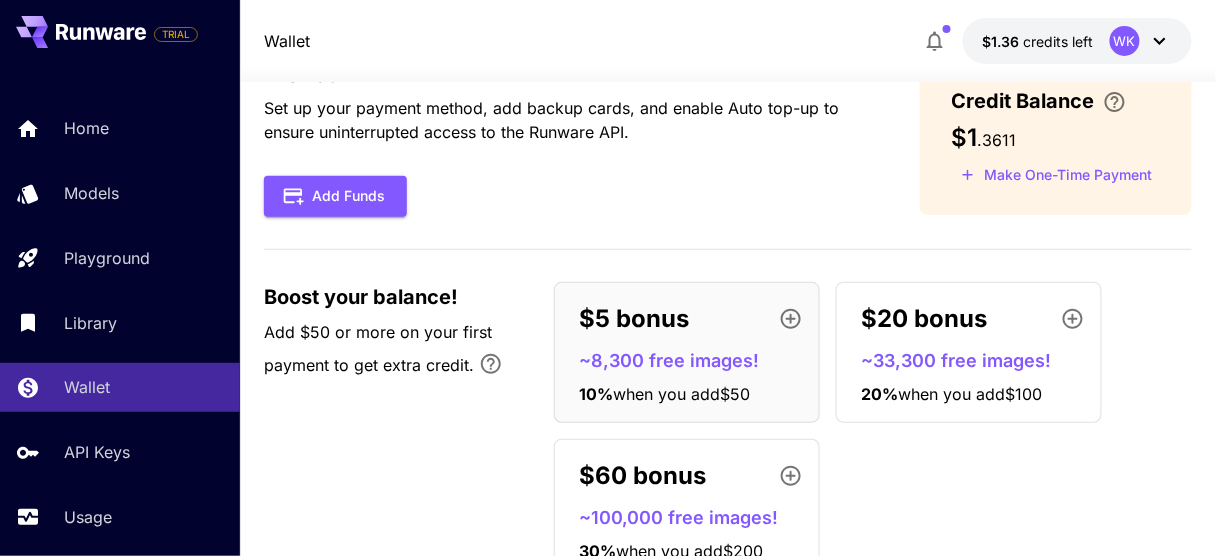 scroll, scrollTop: 0, scrollLeft: 0, axis: both 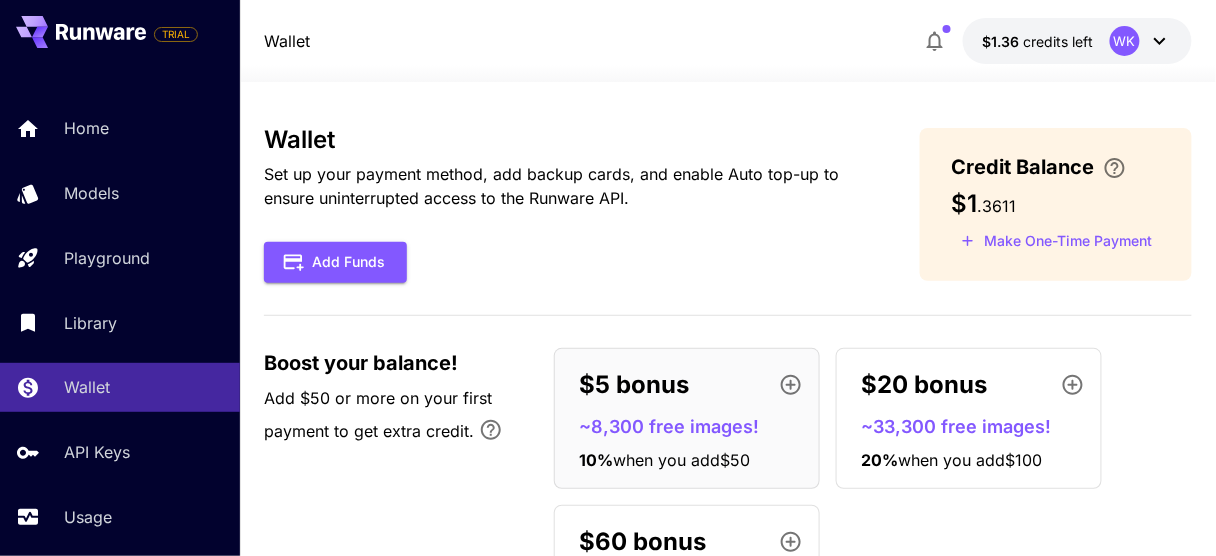 click on "Set up your payment method, add backup cards, and enable Auto top-up to ensure uninterrupted access to the Runware API." at bounding box center (559, 186) 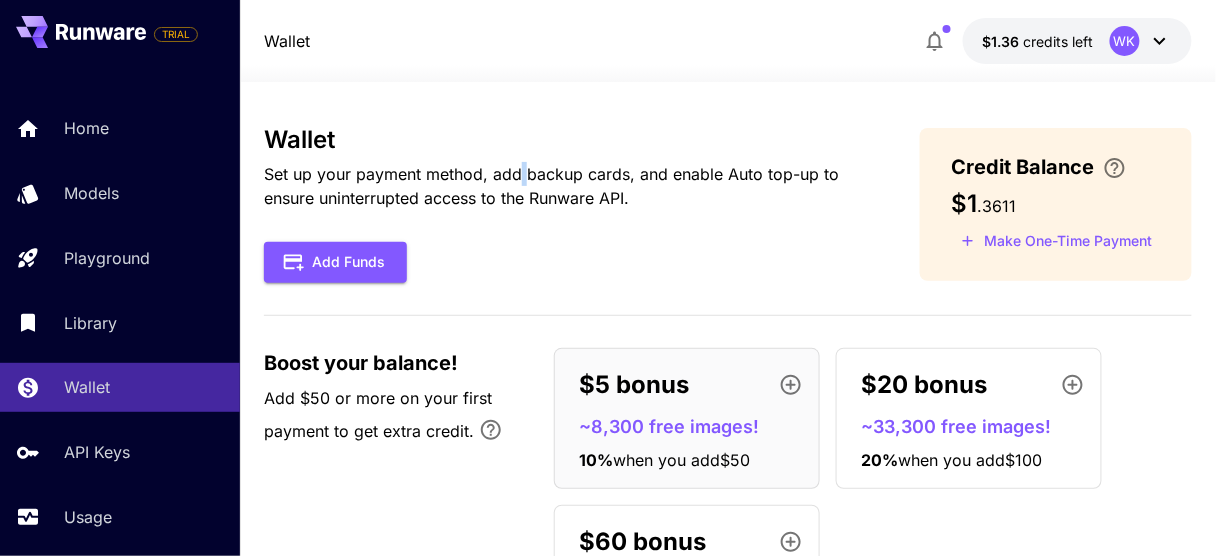 click on "Set up your payment method, add backup cards, and enable Auto top-up to ensure uninterrupted access to the Runware API." at bounding box center [559, 186] 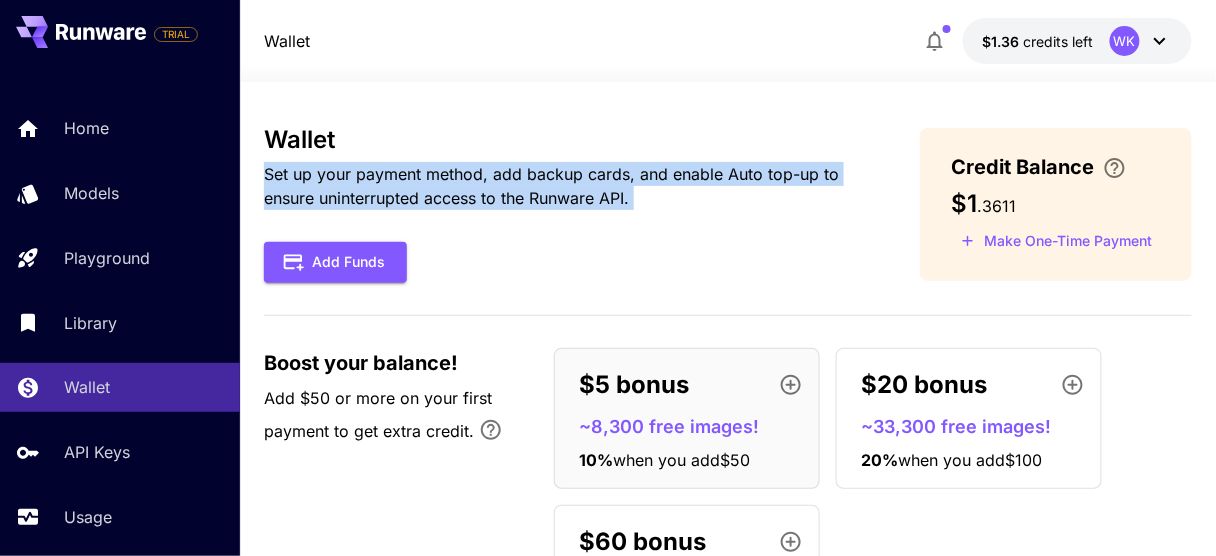click on "Set up your payment method, add backup cards, and enable Auto top-up to ensure uninterrupted access to the Runware API." at bounding box center (559, 186) 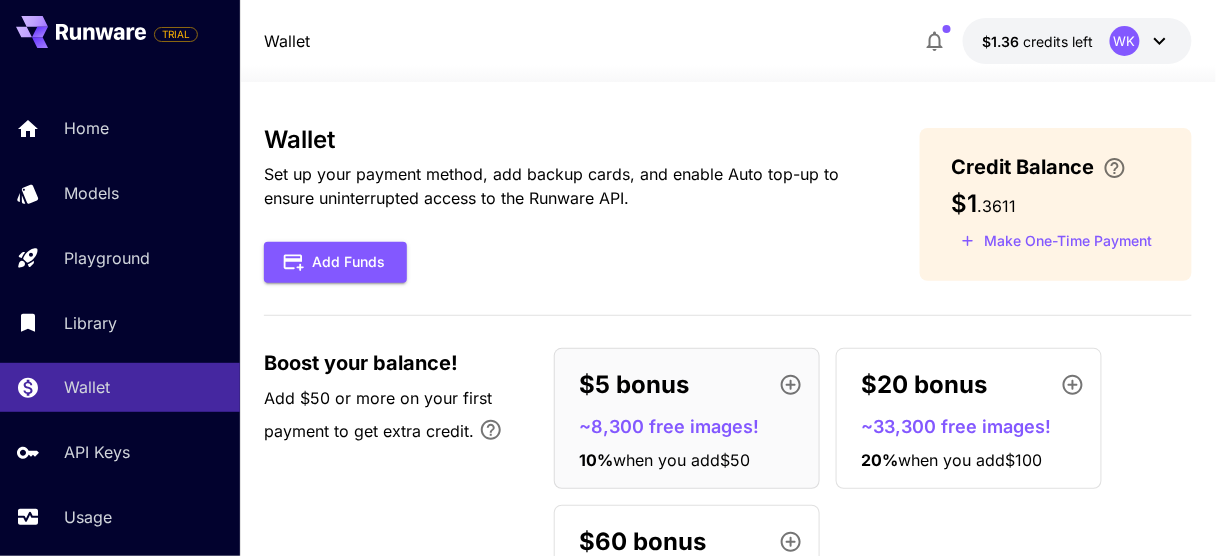 click on "Set up your payment method, add backup cards, and enable Auto top-up to ensure uninterrupted access to the Runware API." at bounding box center [559, 186] 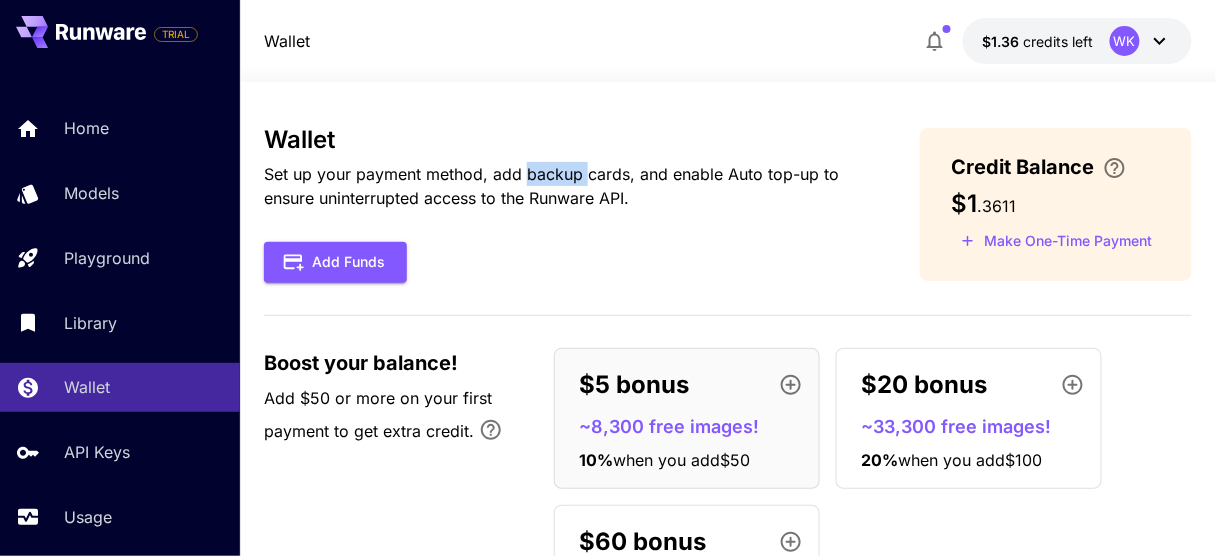 click on "Set up your payment method, add backup cards, and enable Auto top-up to ensure uninterrupted access to the Runware API." at bounding box center (559, 186) 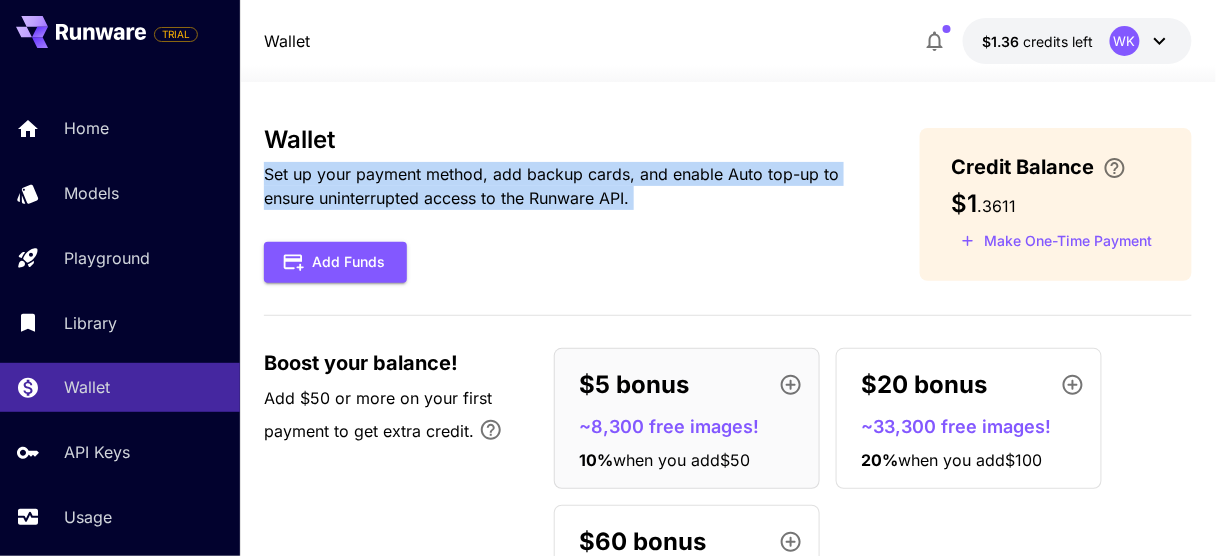 click on "Set up your payment method, add backup cards, and enable Auto top-up to ensure uninterrupted access to the Runware API." at bounding box center (559, 186) 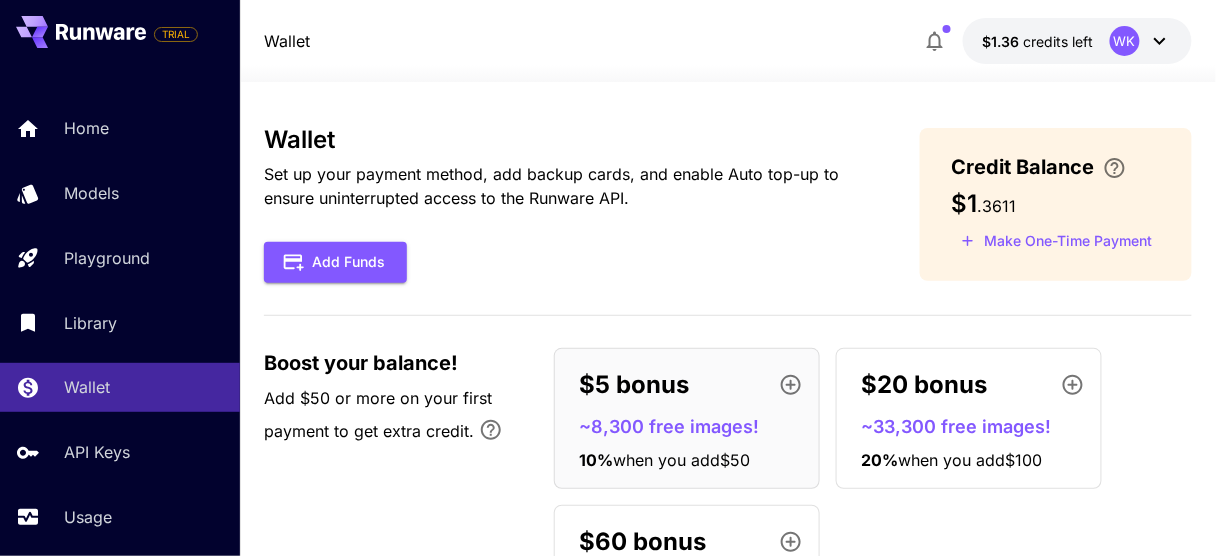 click on "Set up your payment method, add backup cards, and enable Auto top-up to ensure uninterrupted access to the Runware API." at bounding box center (559, 186) 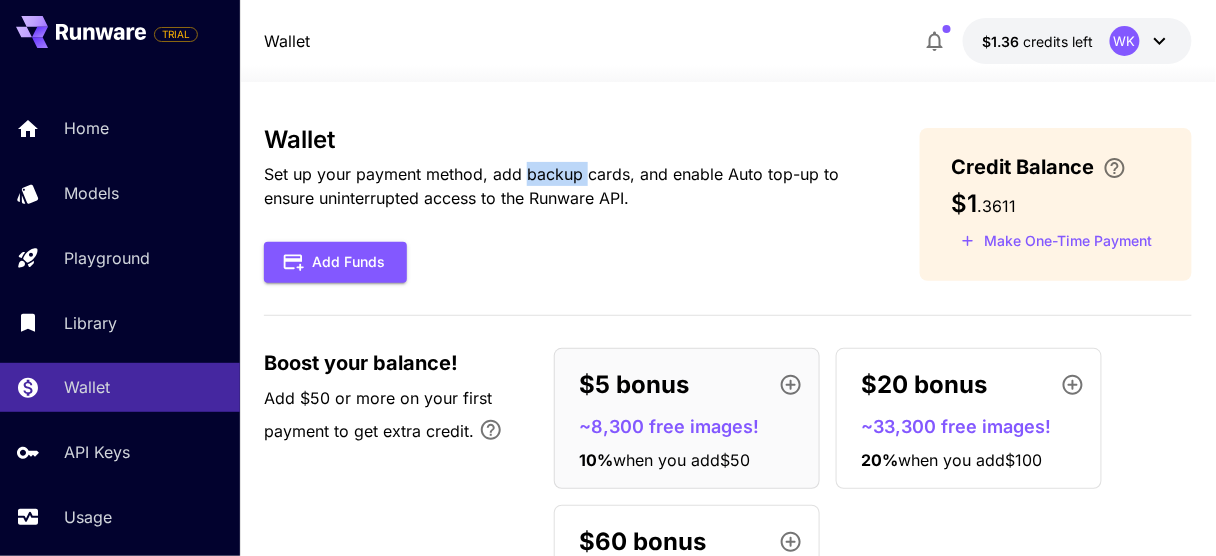click on "Set up your payment method, add backup cards, and enable Auto top-up to ensure uninterrupted access to the Runware API." at bounding box center [559, 186] 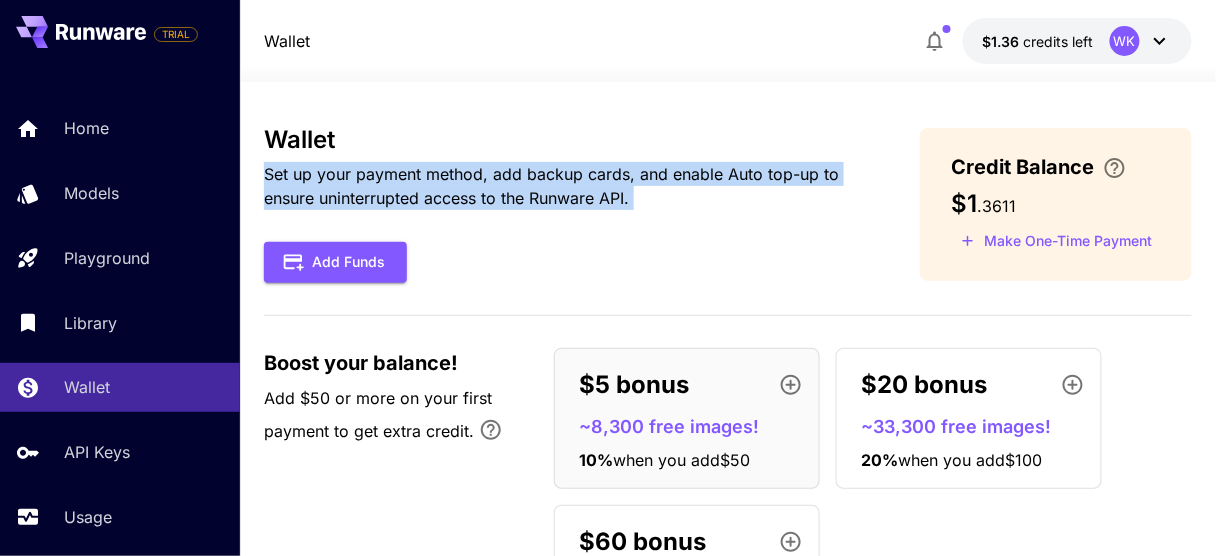 click on "Set up your payment method, add backup cards, and enable Auto top-up to ensure uninterrupted access to the Runware API." at bounding box center (559, 186) 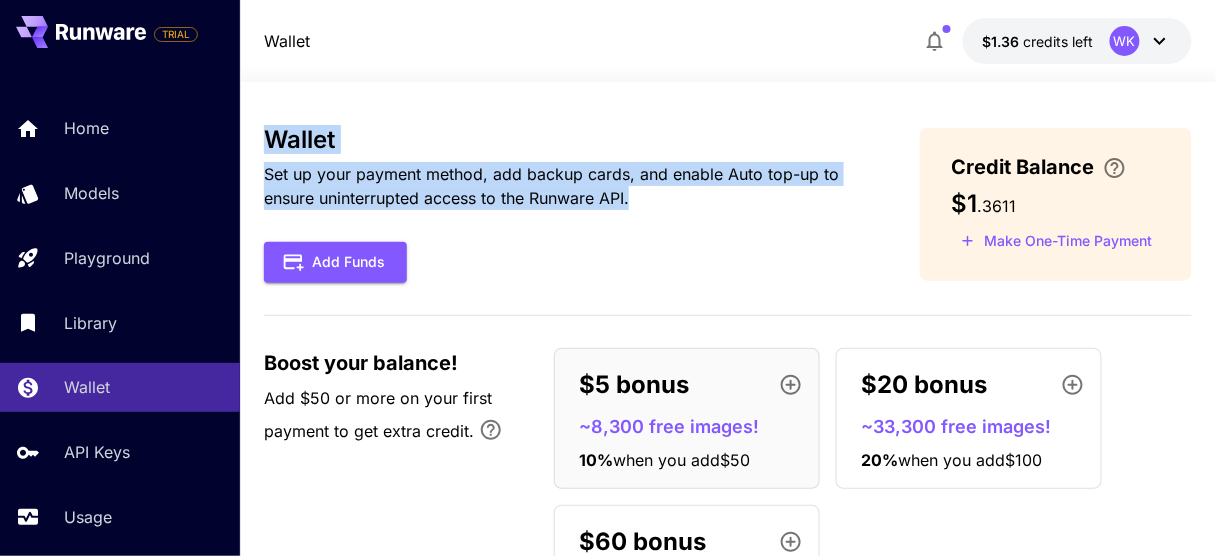 drag, startPoint x: 643, startPoint y: 198, endPoint x: 255, endPoint y: 133, distance: 393.40692 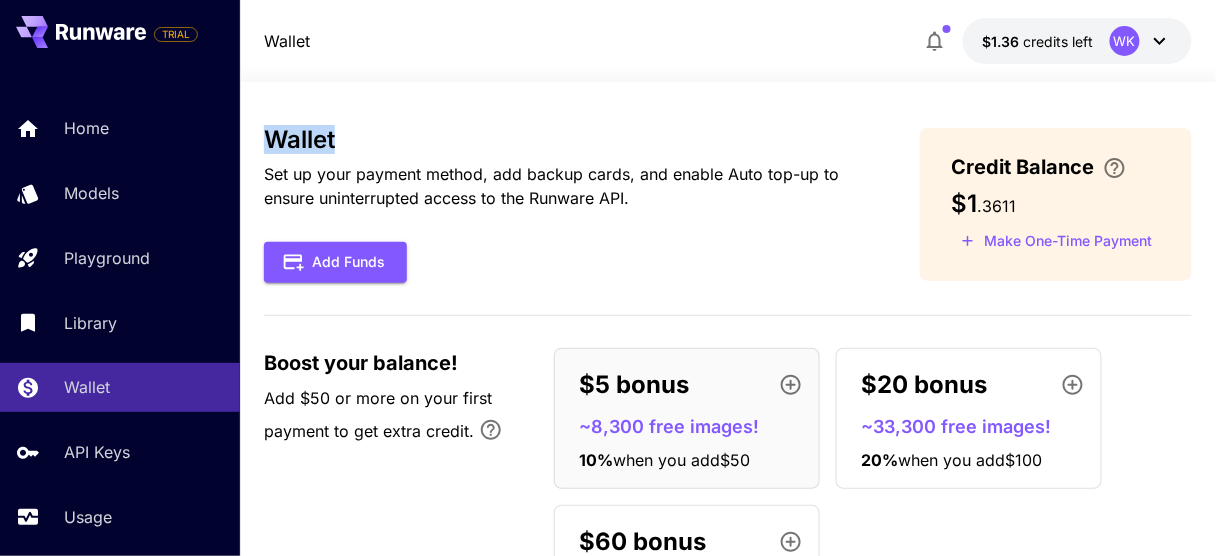click on "Wallet" at bounding box center [559, 140] 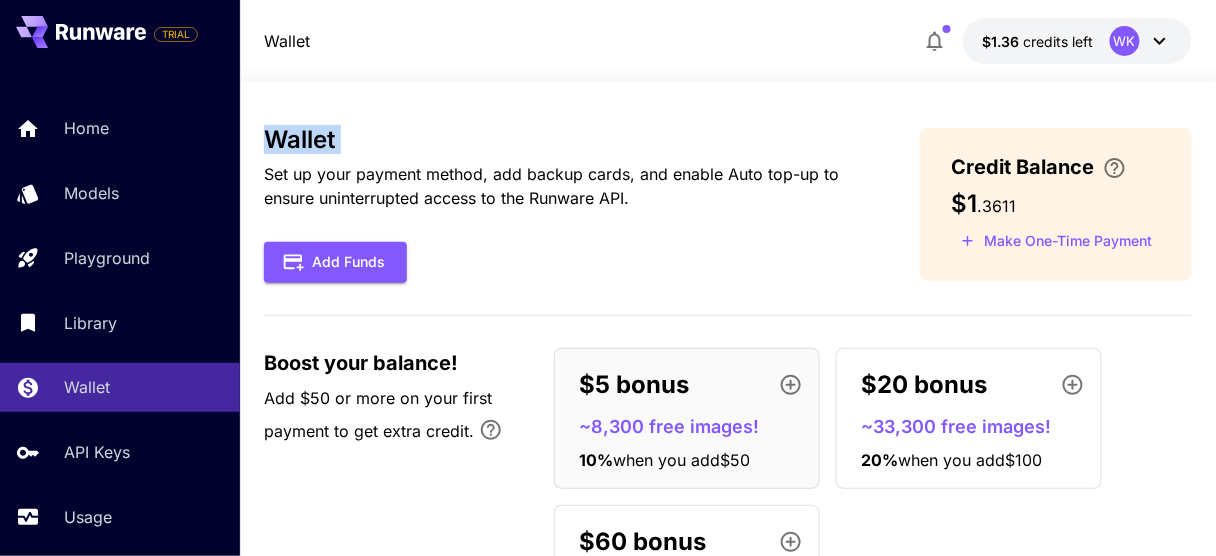click on "Wallet" at bounding box center [559, 140] 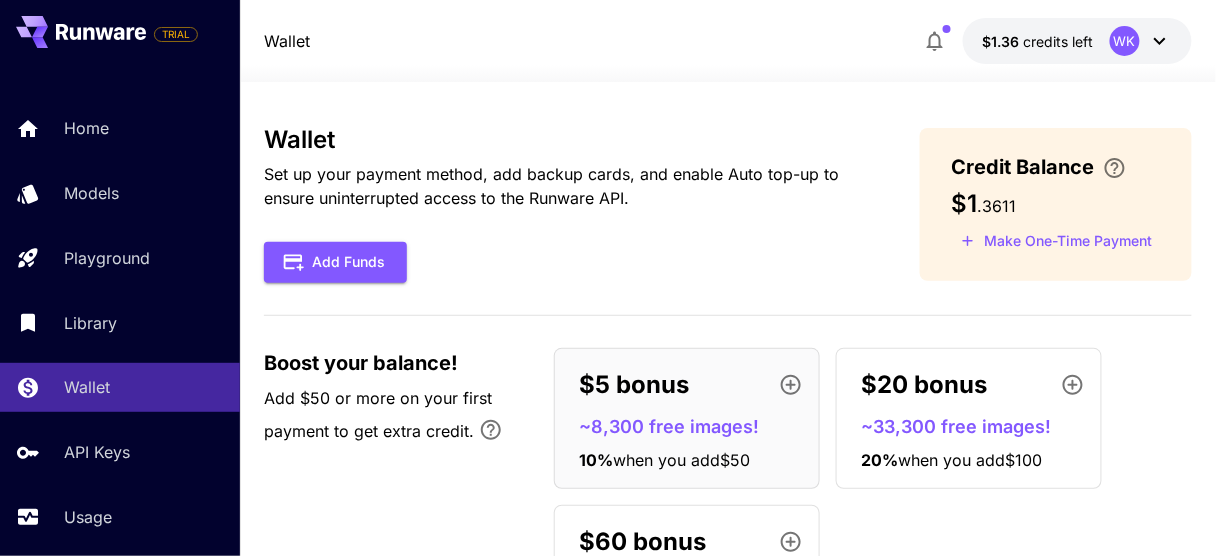 click on "Set up your payment method, add backup cards, and enable Auto top-up to ensure uninterrupted access to the Runware API." at bounding box center (559, 186) 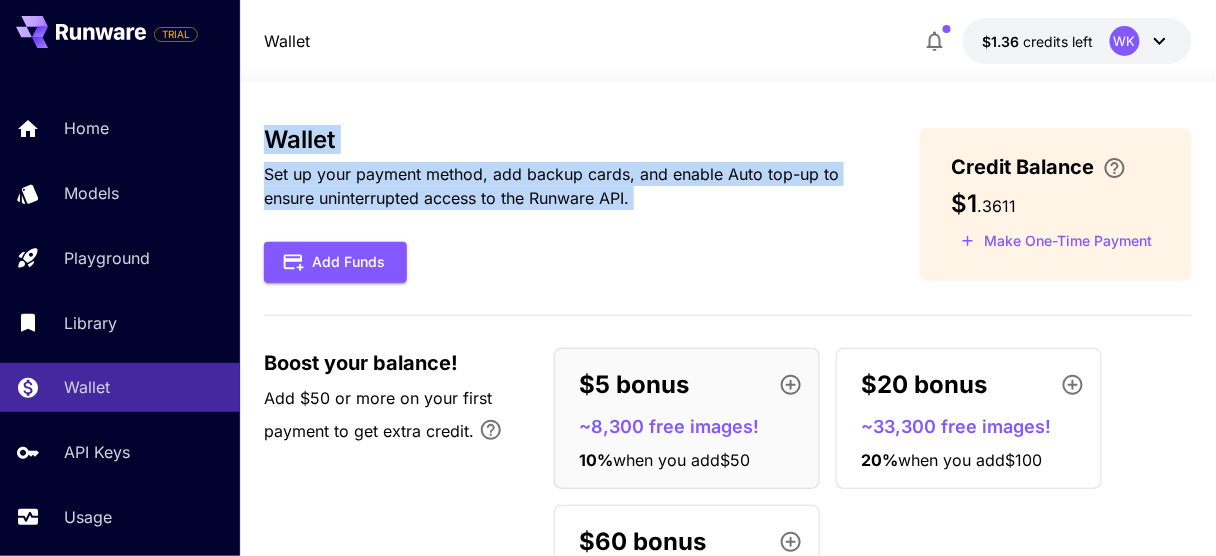 drag, startPoint x: 266, startPoint y: 139, endPoint x: 656, endPoint y: 212, distance: 396.77322 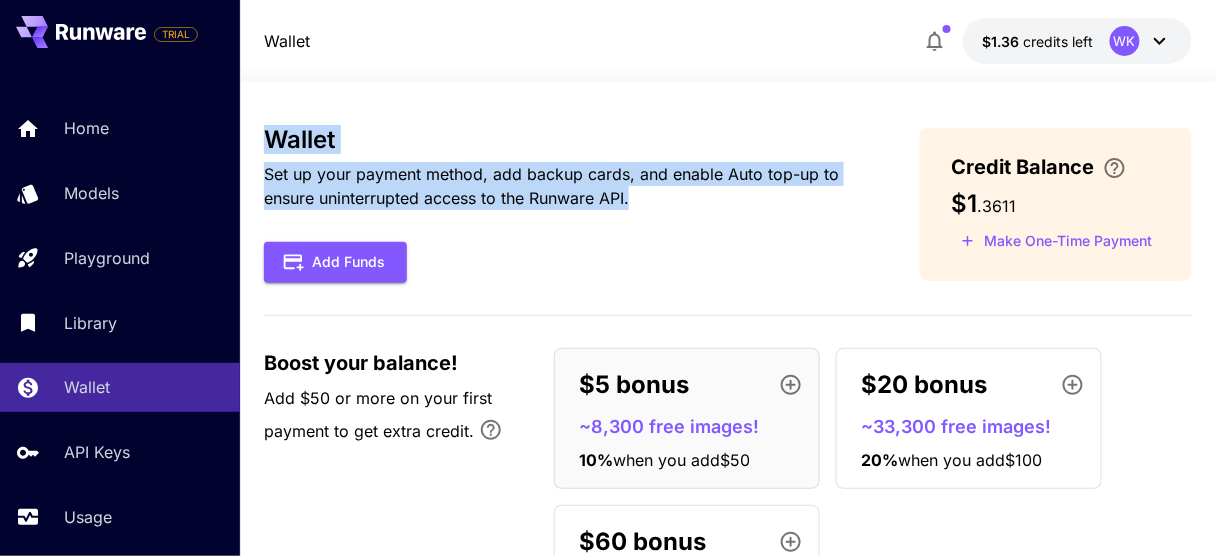 drag, startPoint x: 641, startPoint y: 195, endPoint x: 267, endPoint y: 122, distance: 381.05774 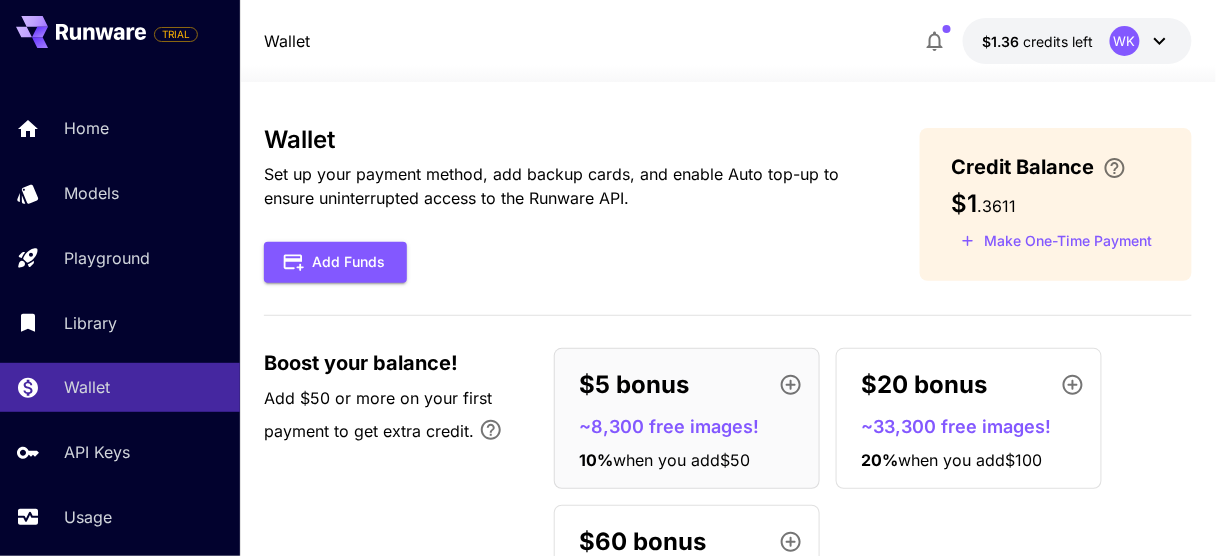 click on "Wallet" at bounding box center [559, 140] 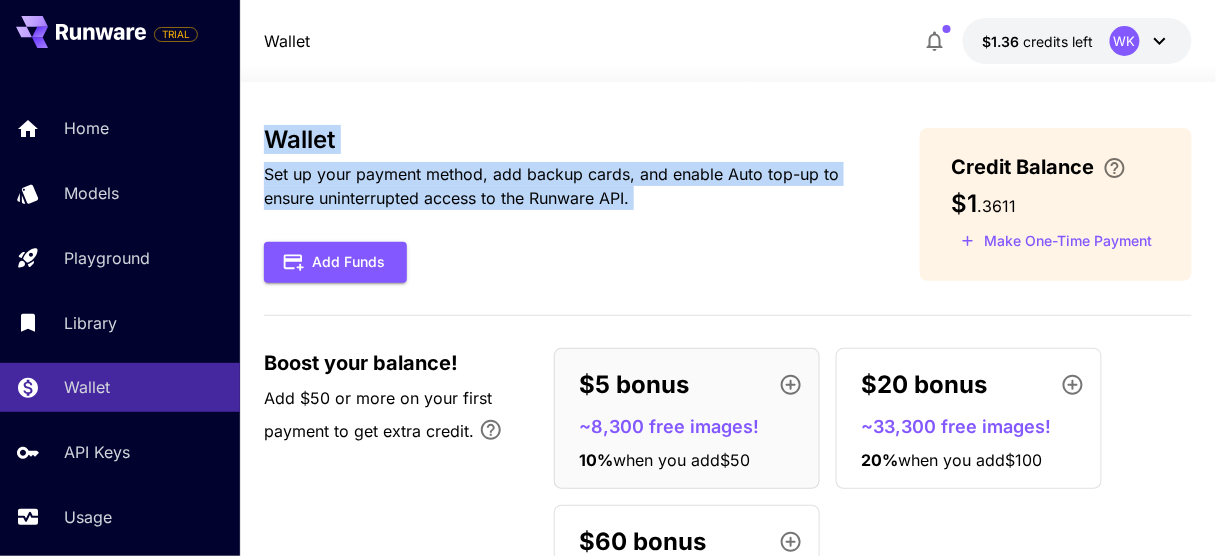 drag, startPoint x: 256, startPoint y: 131, endPoint x: 765, endPoint y: 214, distance: 515.7228 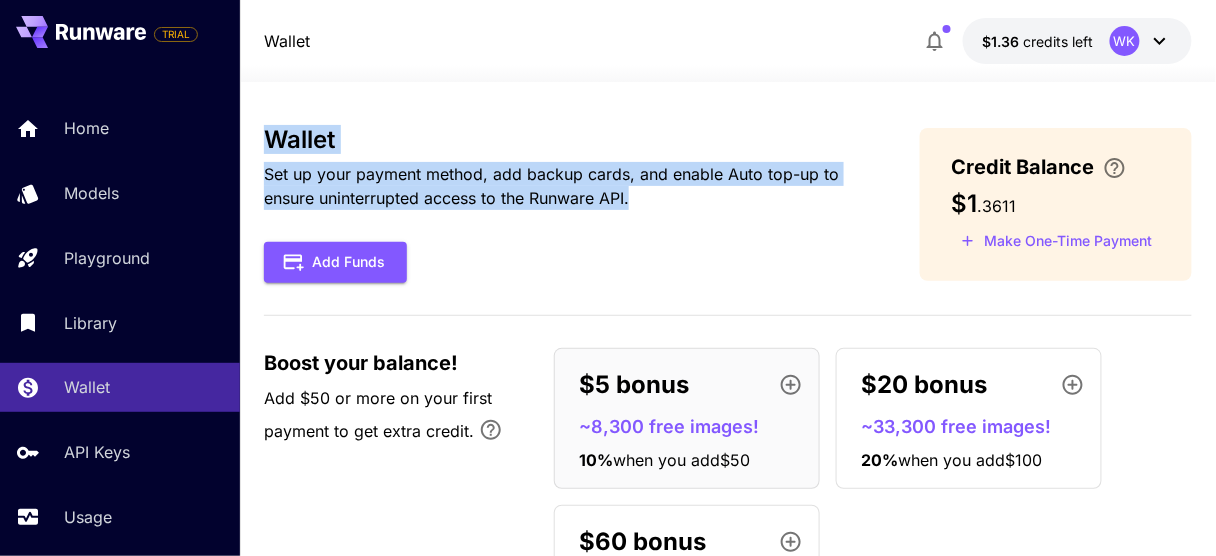 drag, startPoint x: 267, startPoint y: 140, endPoint x: 664, endPoint y: 208, distance: 402.7816 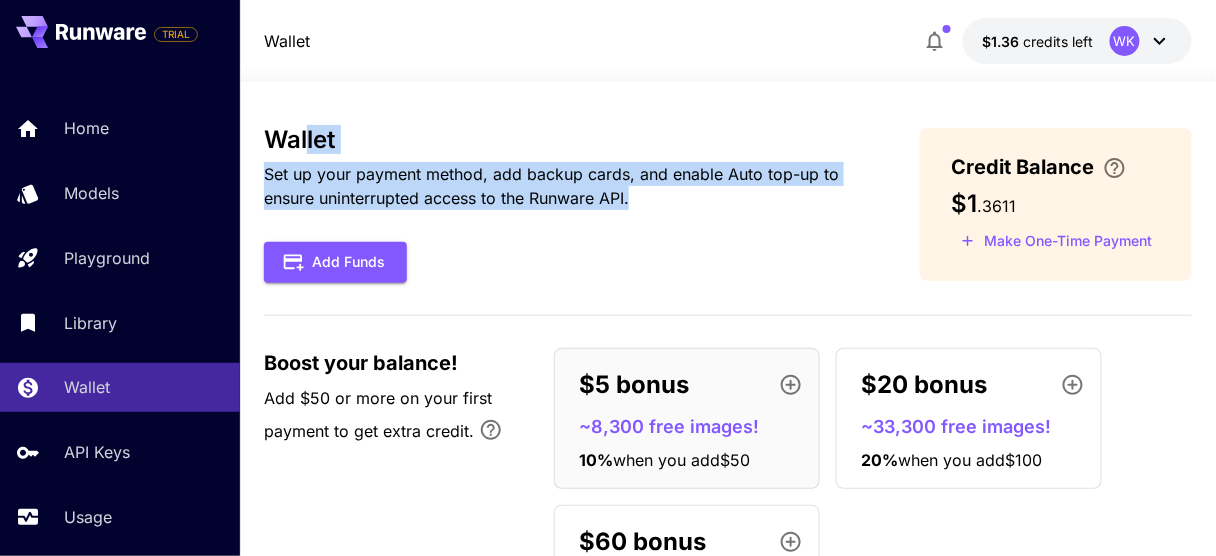 drag, startPoint x: 651, startPoint y: 199, endPoint x: 310, endPoint y: 121, distance: 349.8071 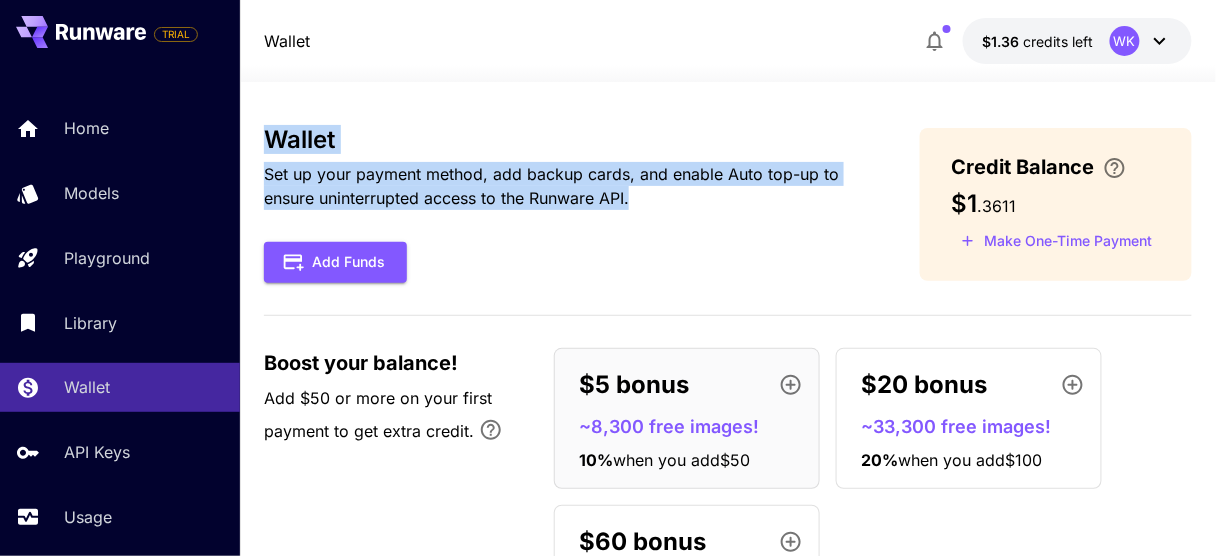 drag, startPoint x: 269, startPoint y: 140, endPoint x: 646, endPoint y: 199, distance: 381.58878 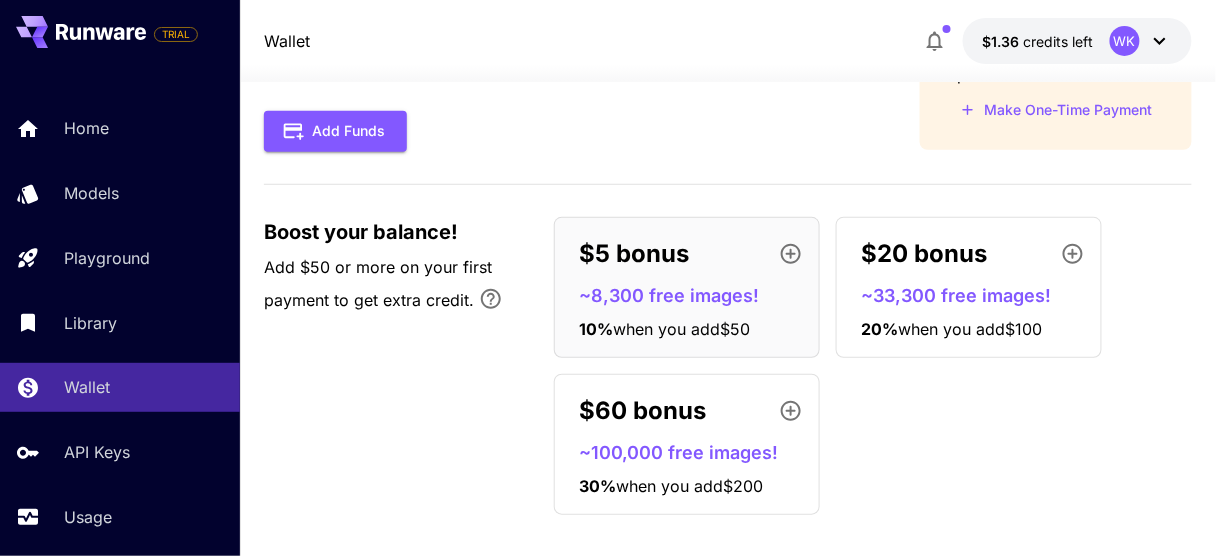 scroll, scrollTop: 0, scrollLeft: 0, axis: both 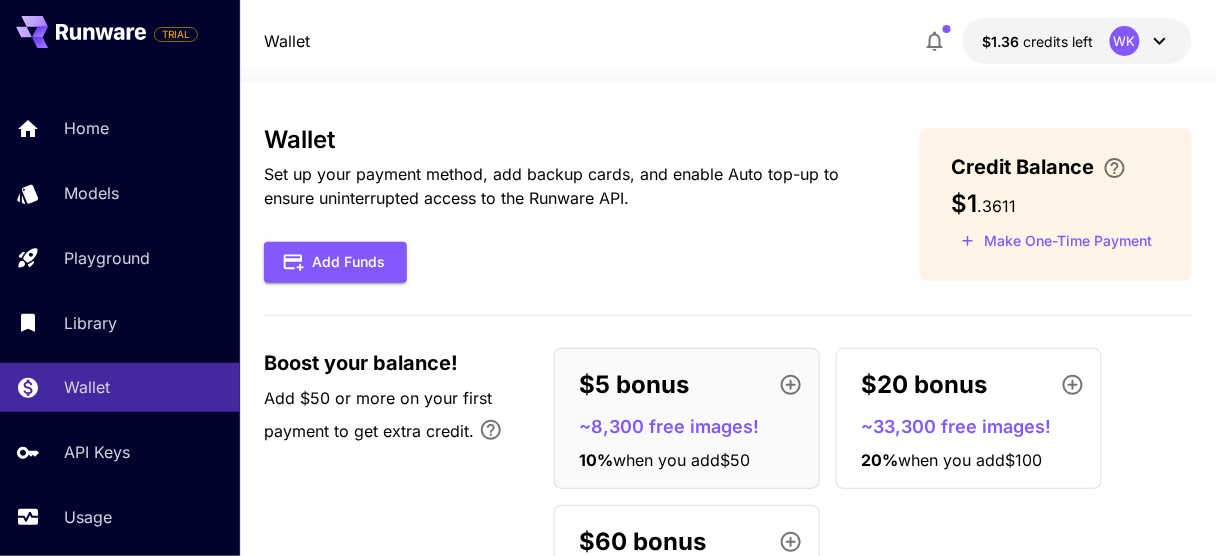 click on "Set up your payment method, add backup cards, and enable Auto top-up to ensure uninterrupted access to the Runware API." at bounding box center [559, 186] 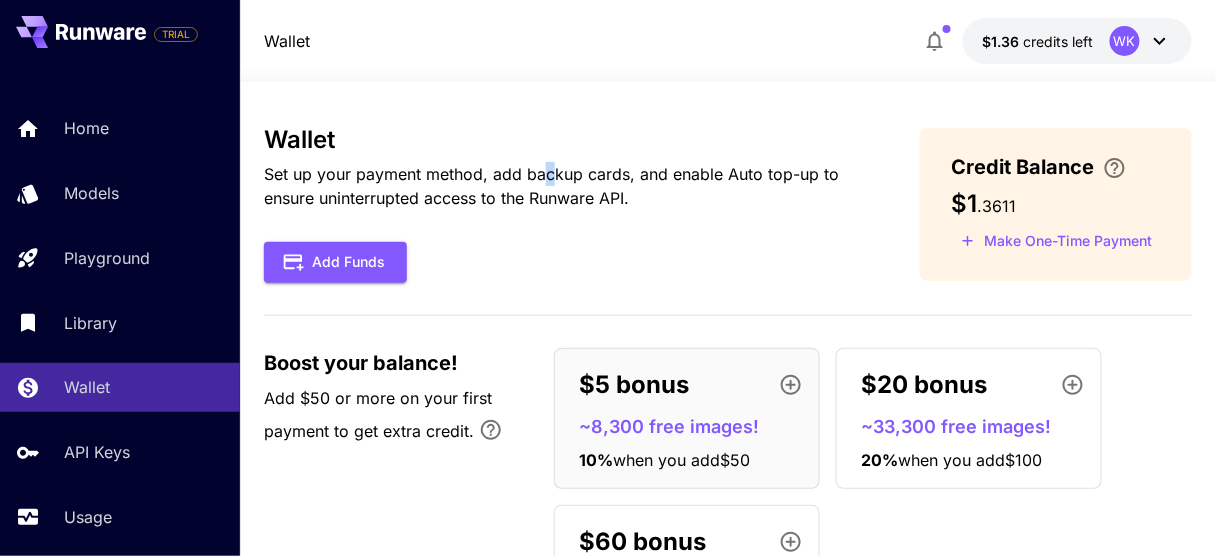 click on "Set up your payment method, add backup cards, and enable Auto top-up to ensure uninterrupted access to the Runware API." at bounding box center (559, 186) 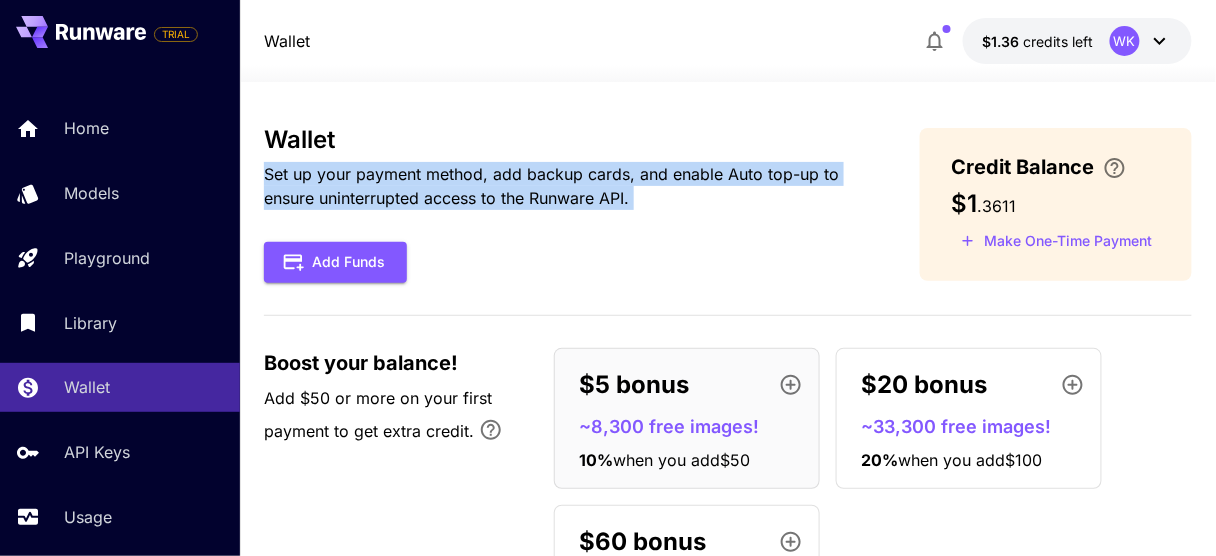 click on "Set up your payment method, add backup cards, and enable Auto top-up to ensure uninterrupted access to the Runware API." at bounding box center [559, 186] 